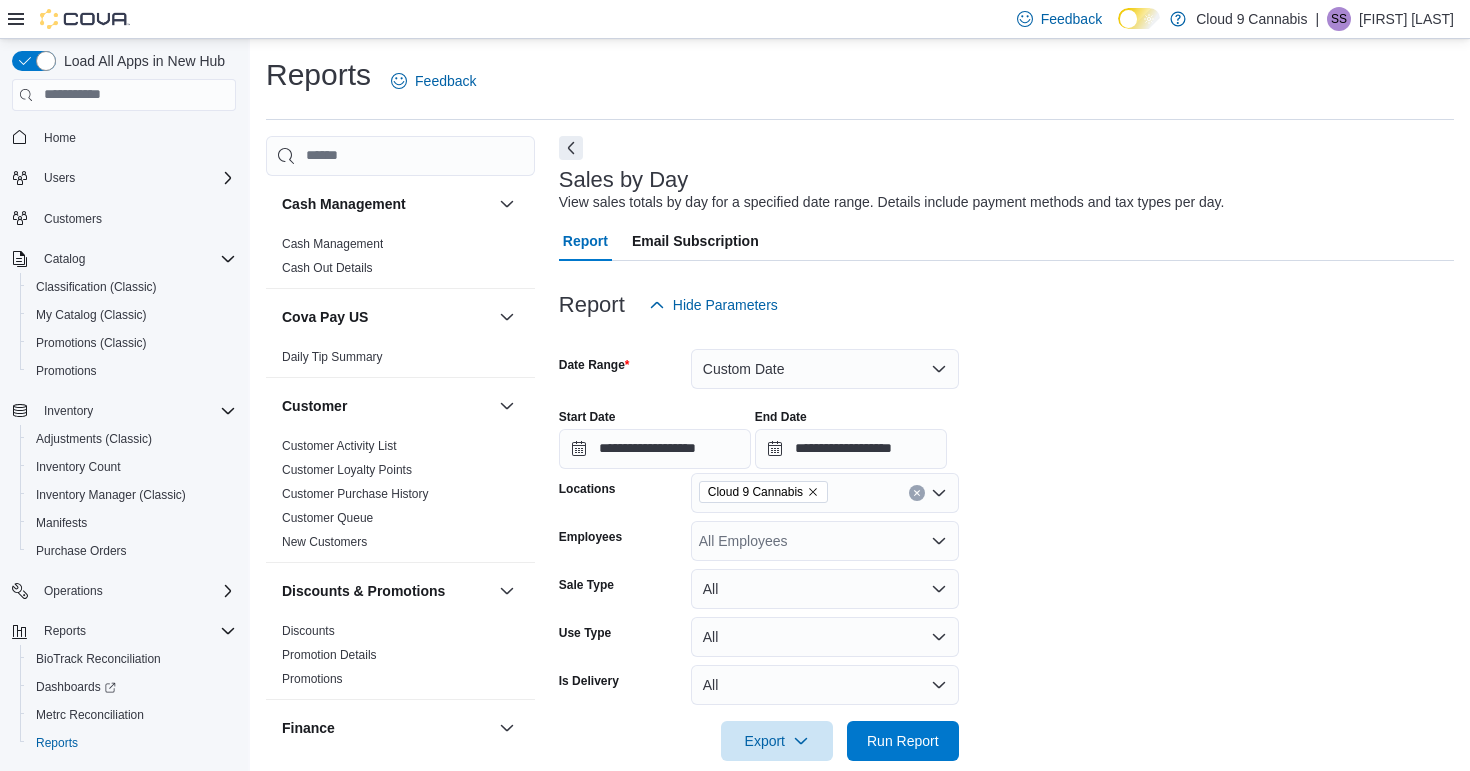 scroll, scrollTop: 669, scrollLeft: 0, axis: vertical 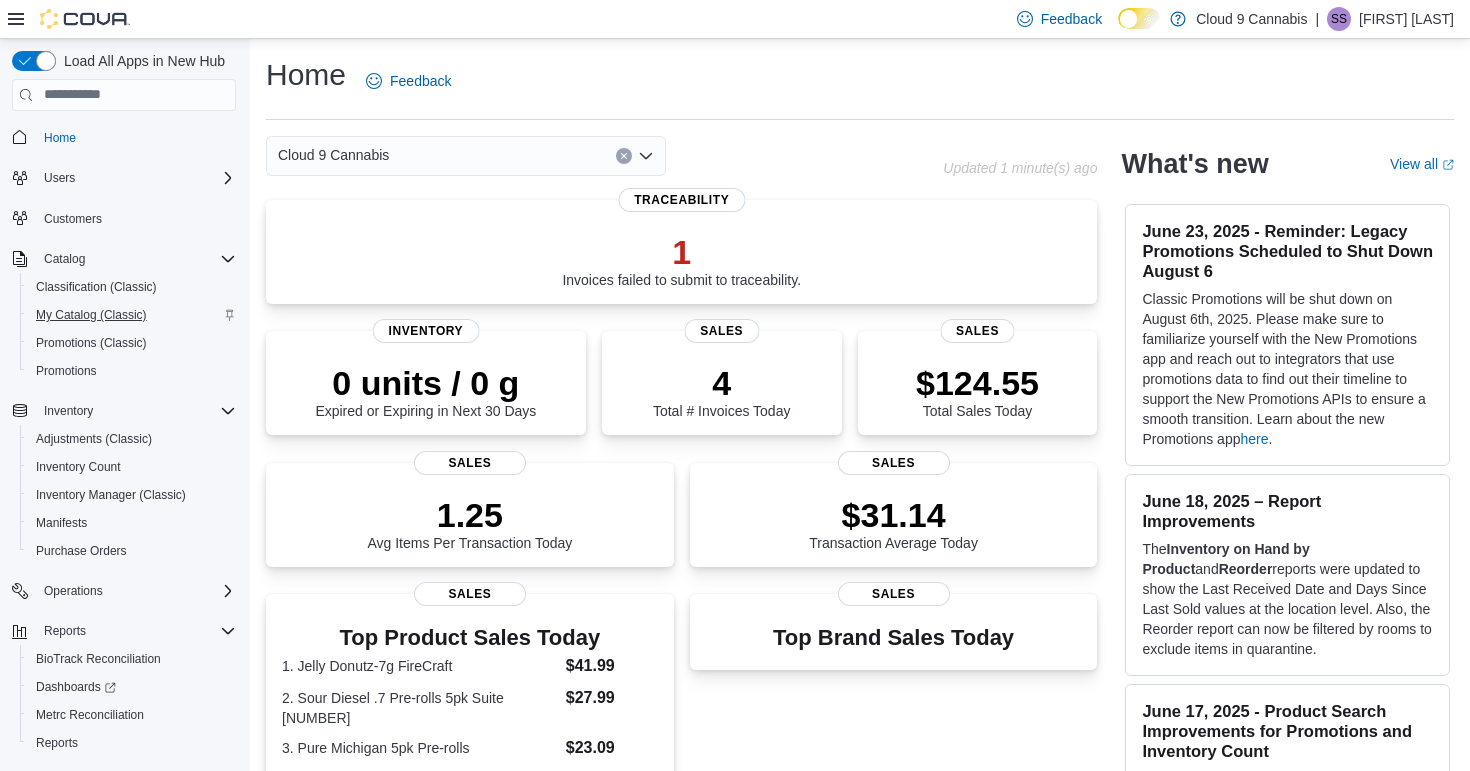click on "My Catalog (Classic)" at bounding box center [91, 315] 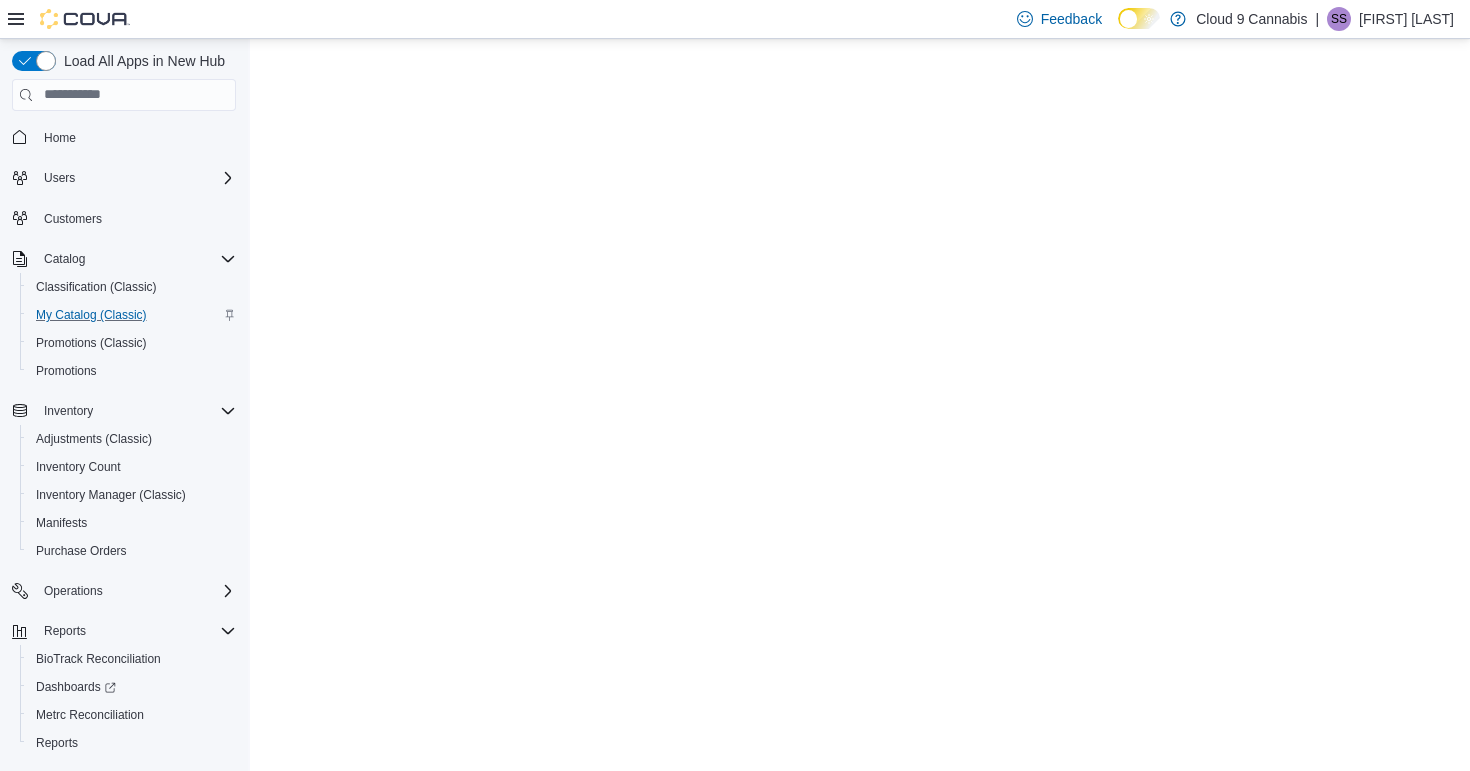 scroll, scrollTop: 0, scrollLeft: 0, axis: both 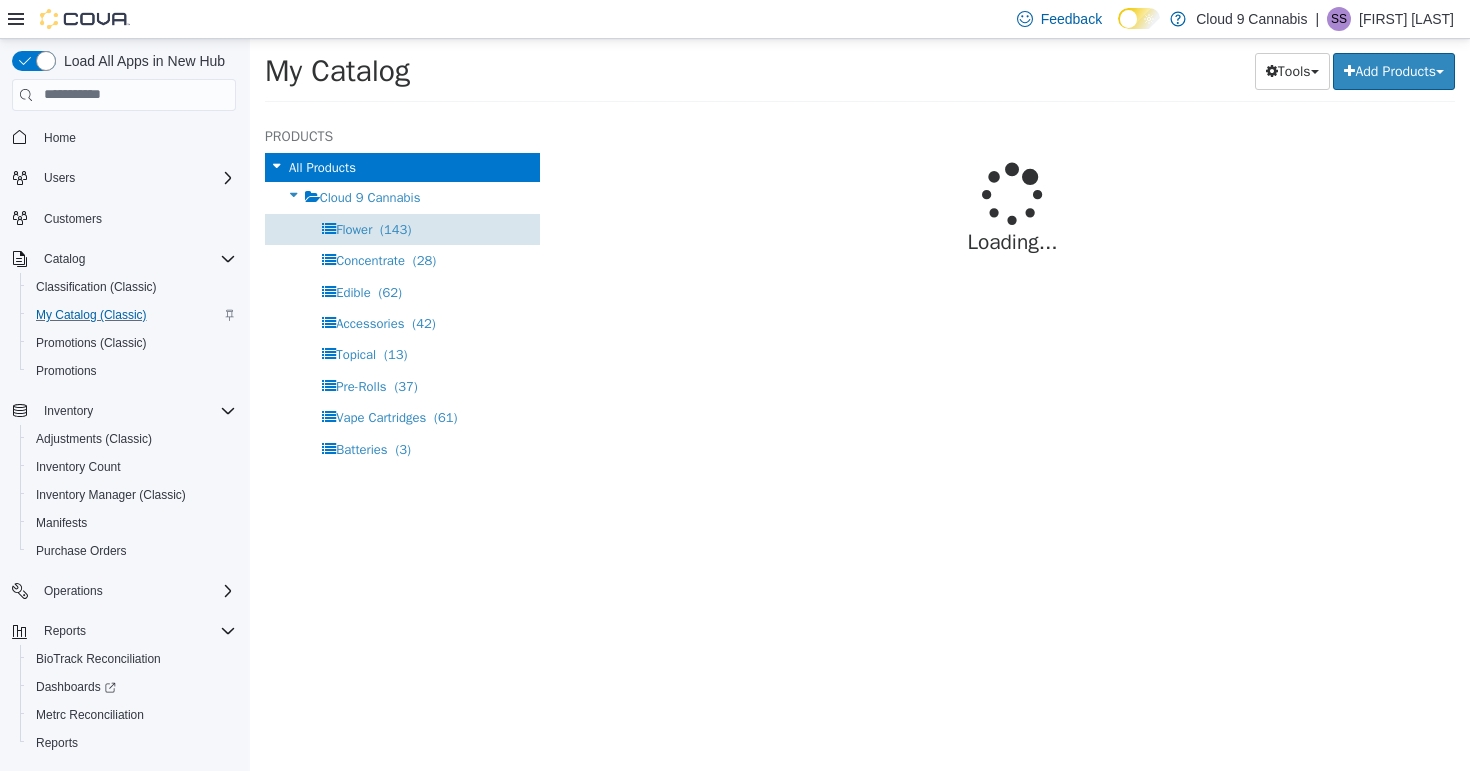 select on "**********" 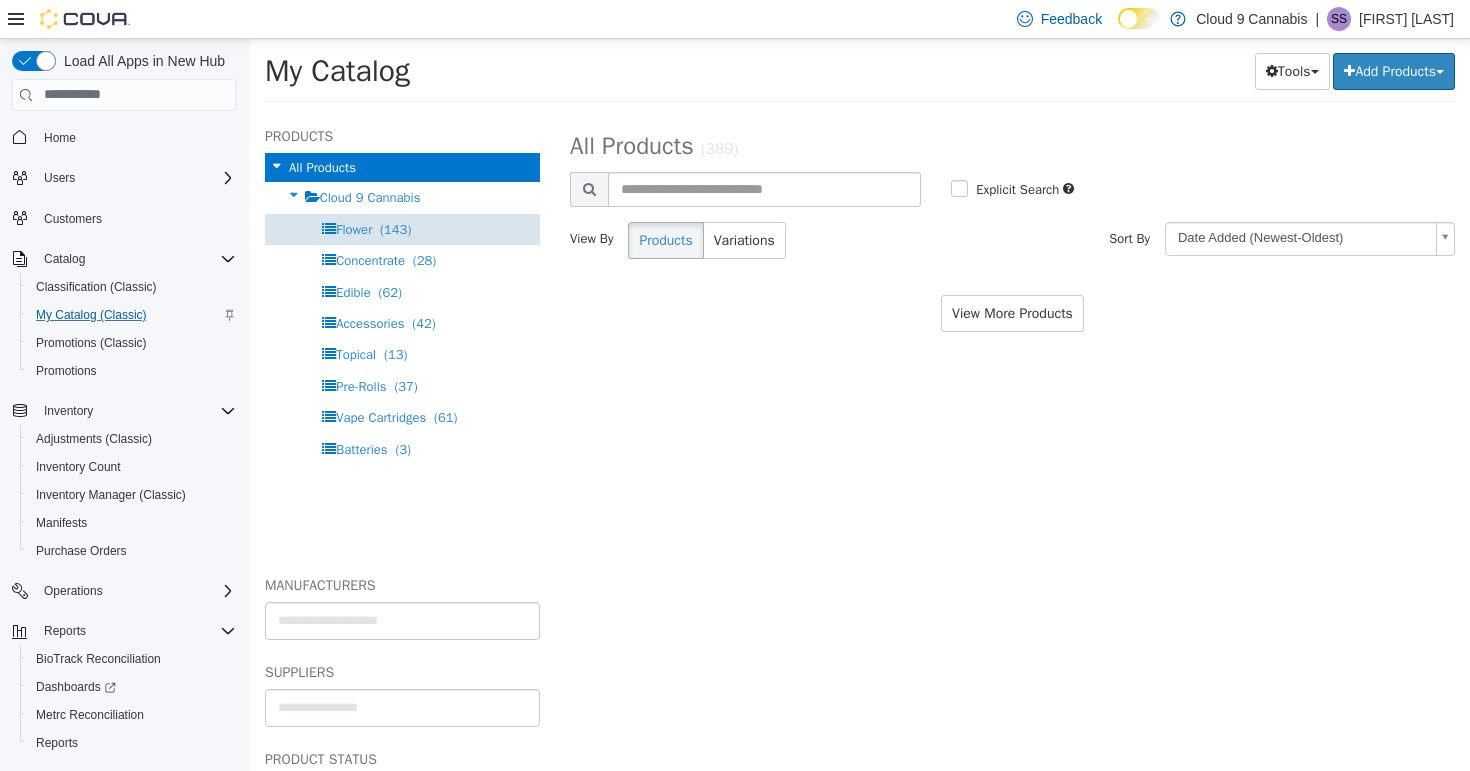 click on "Flower
(143)" at bounding box center [402, 228] 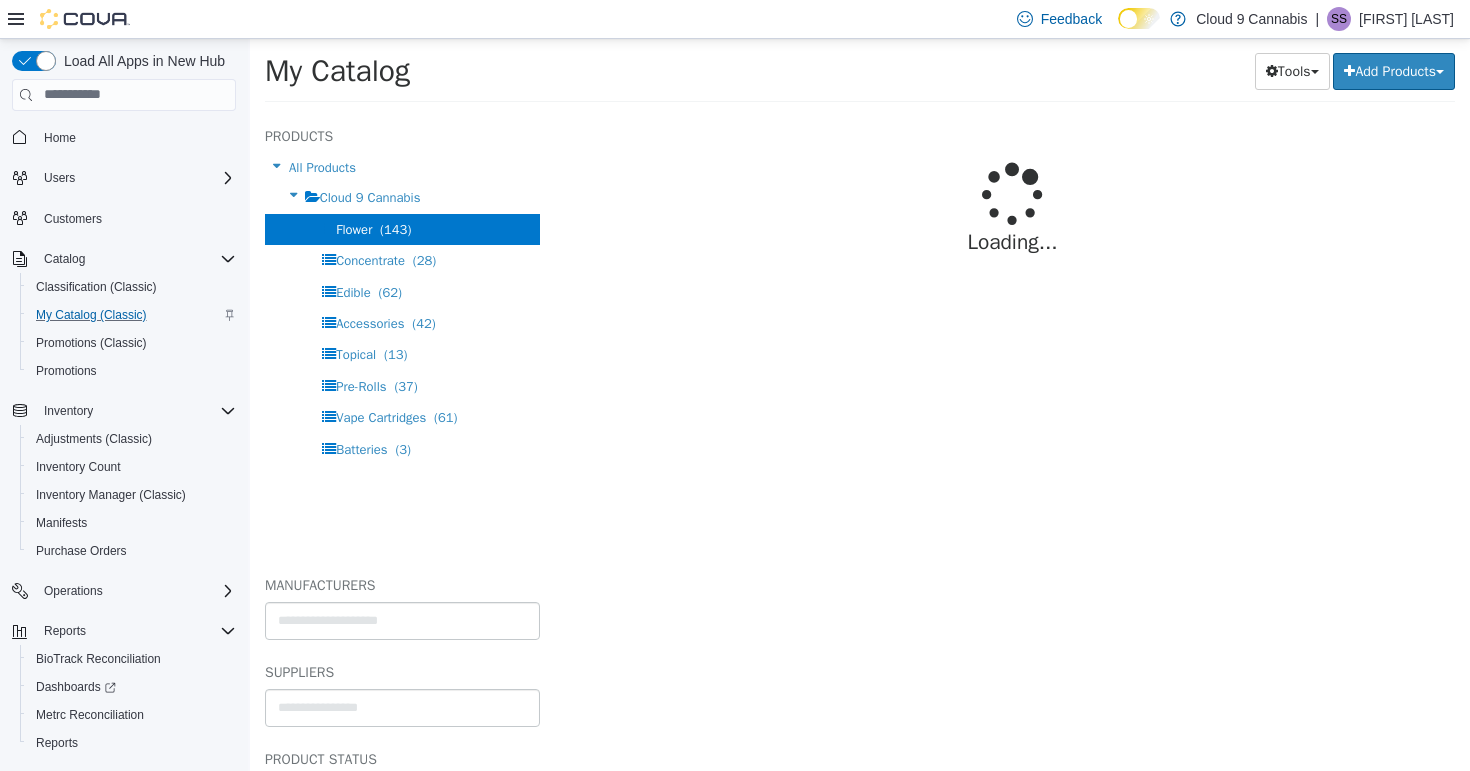 select on "**********" 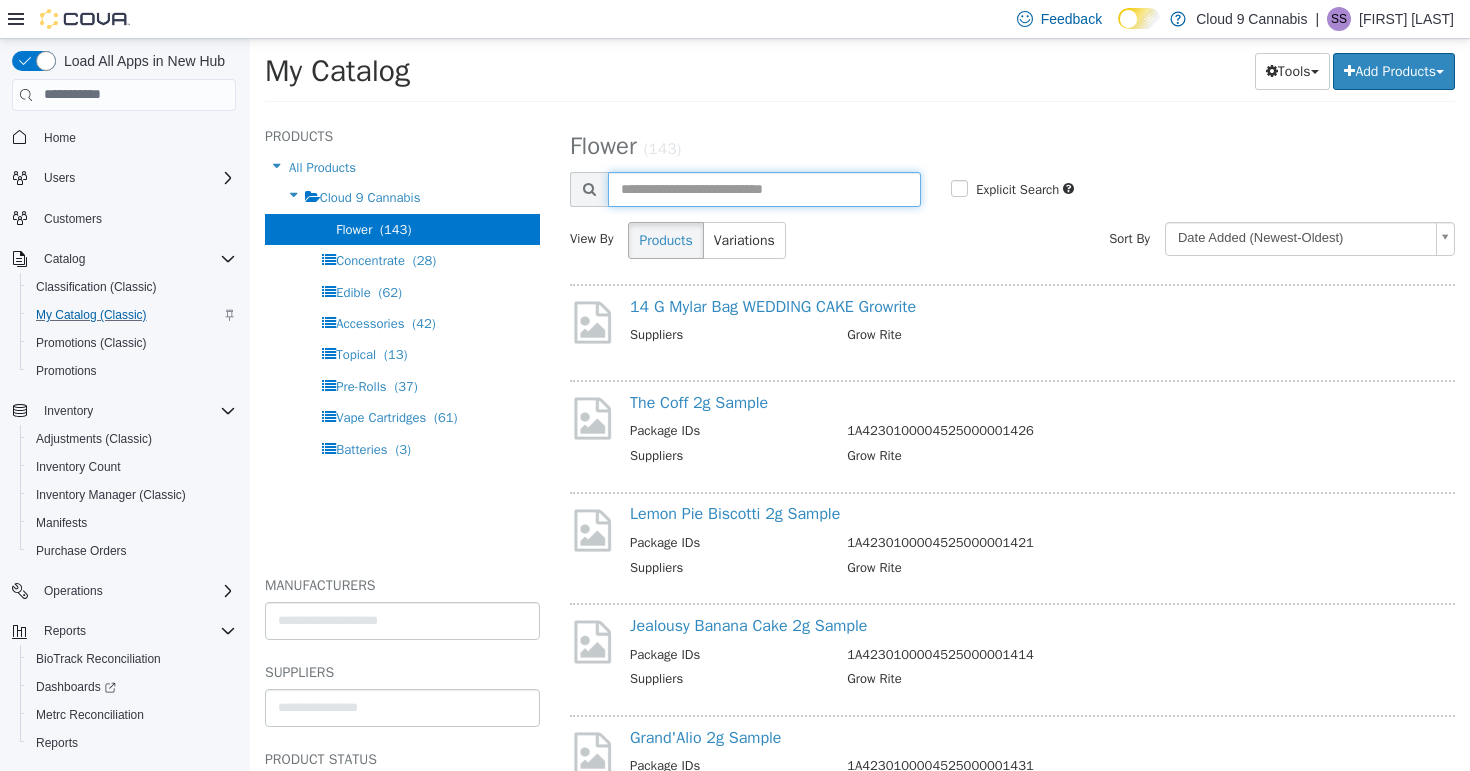 click at bounding box center (764, 188) 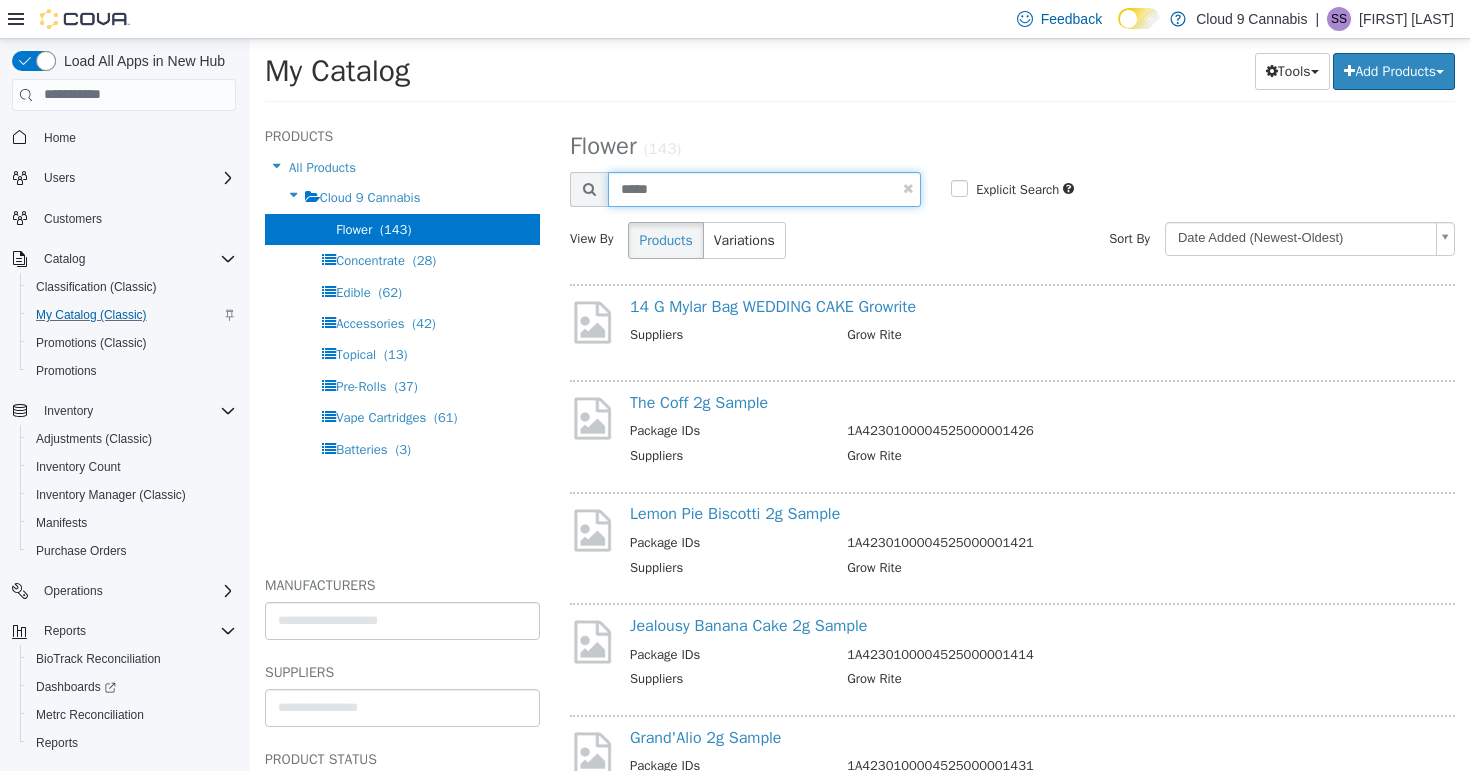 type on "*****" 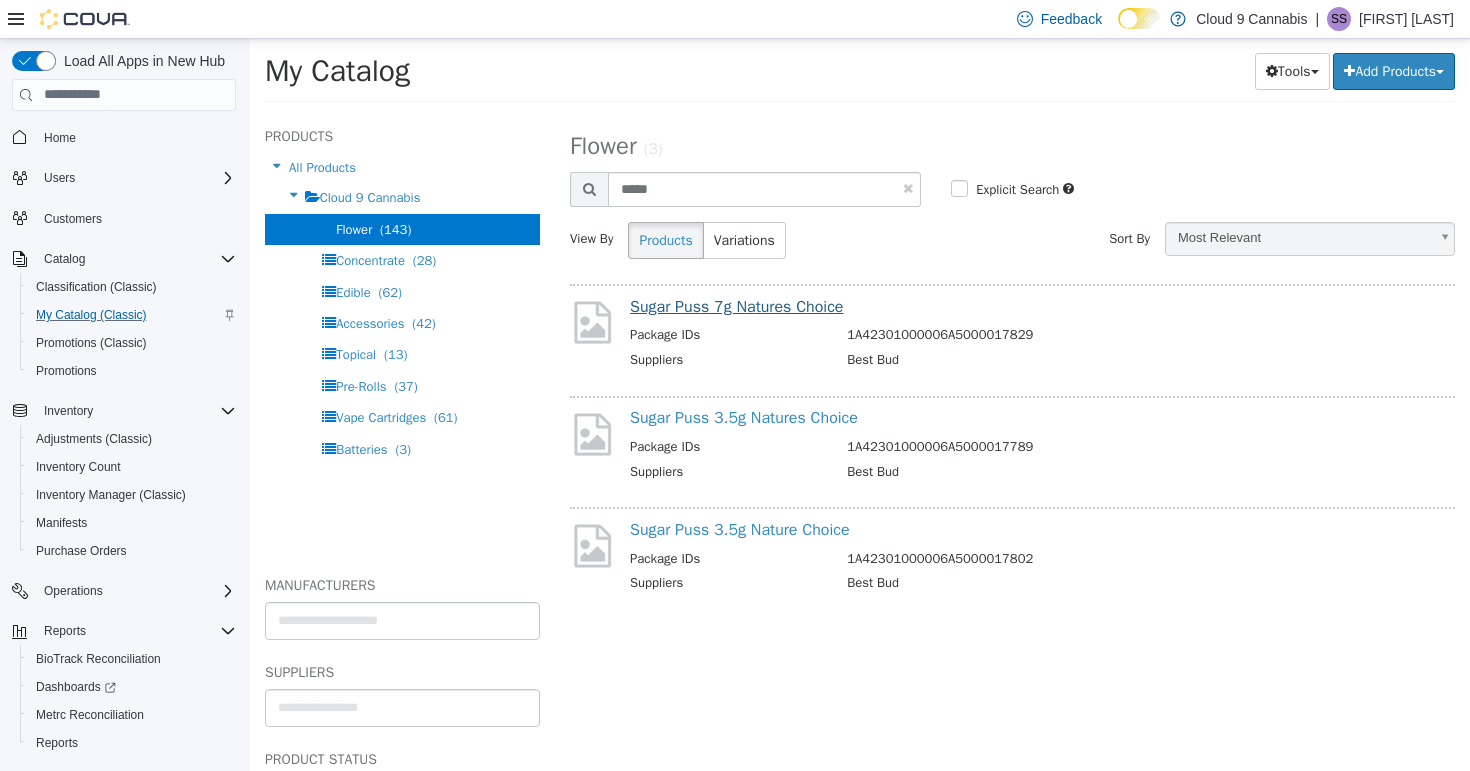 click on "Sugar Puss 7g Natures Choice" at bounding box center (736, 306) 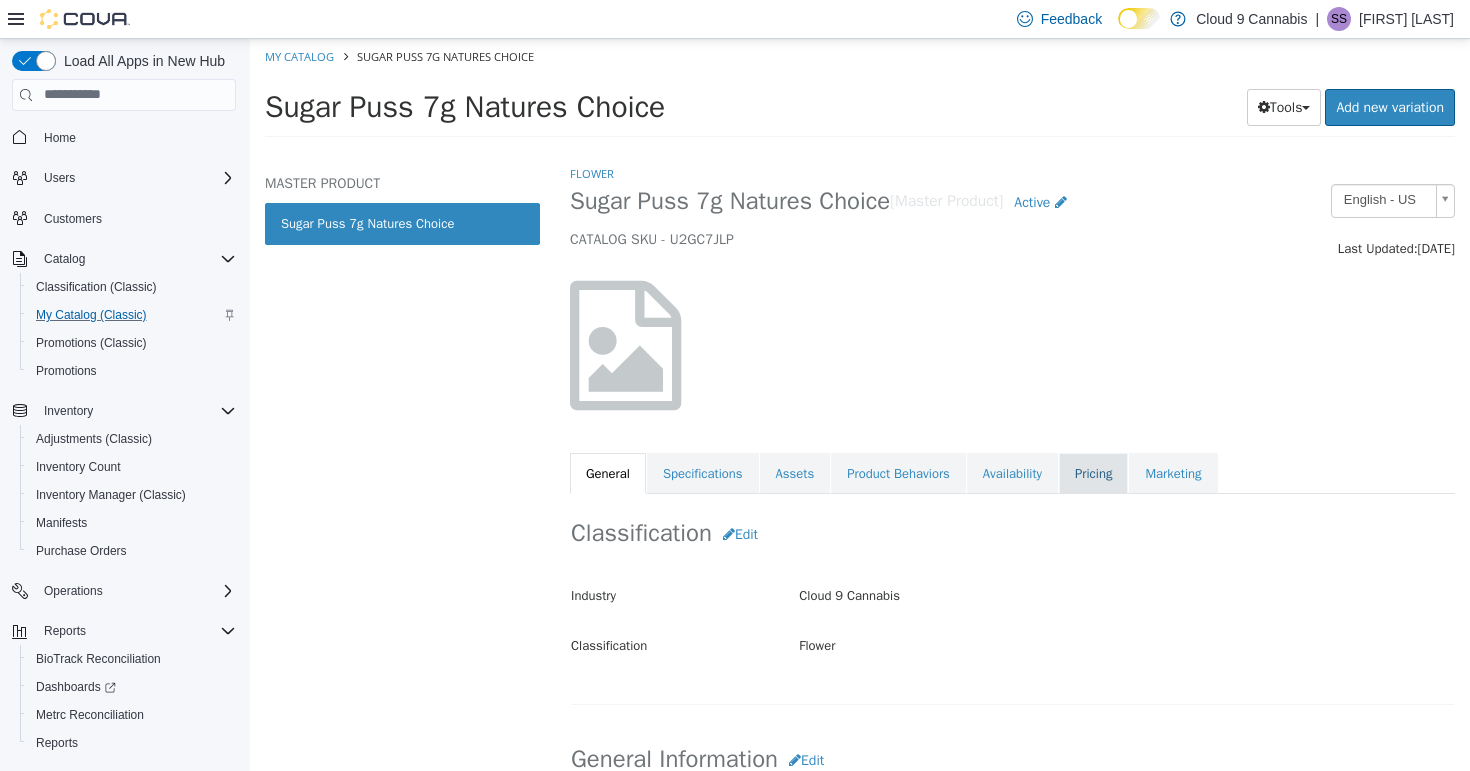 click on "Pricing" at bounding box center [1093, 473] 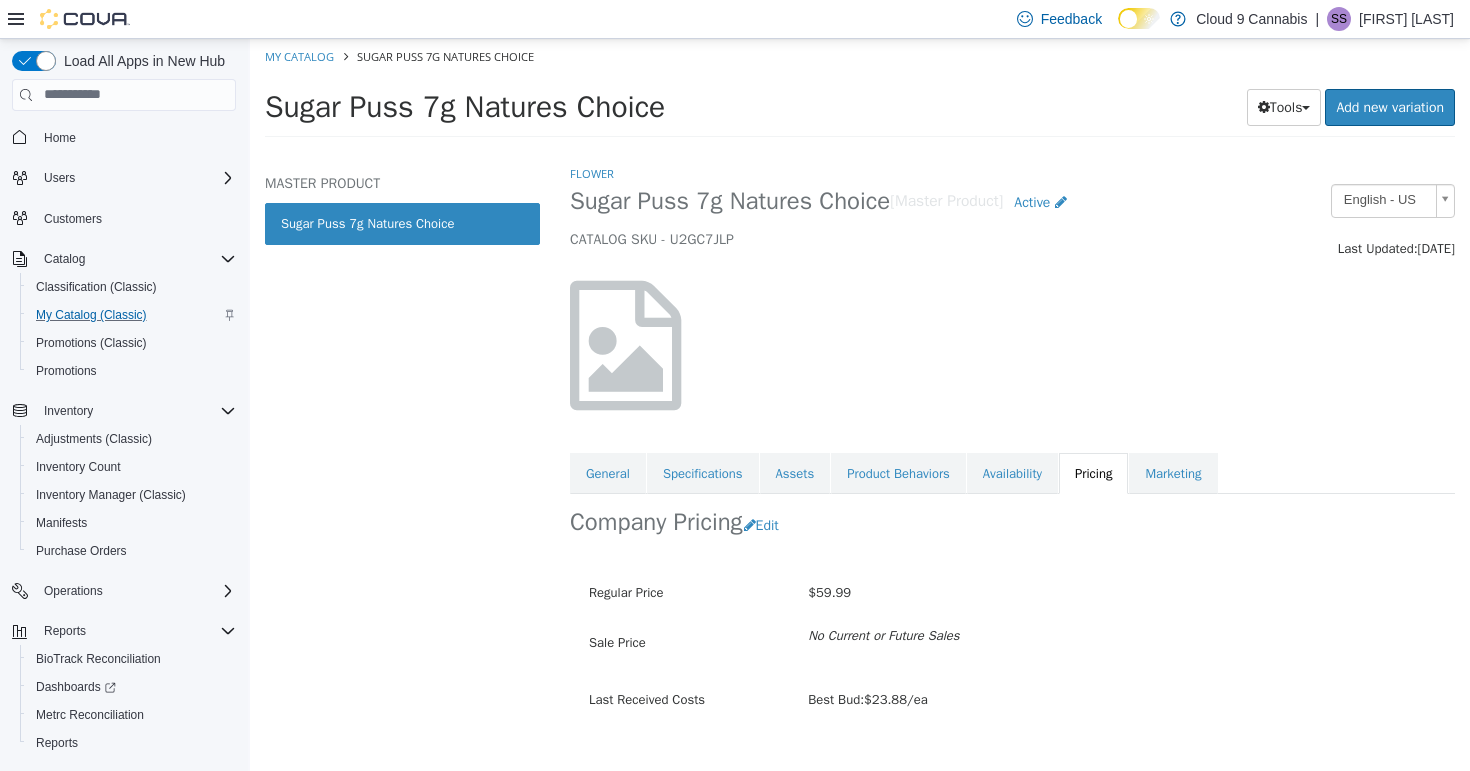 click on "My Catalog
Sugar Puss 7g Natures Choice" at bounding box center (860, 56) 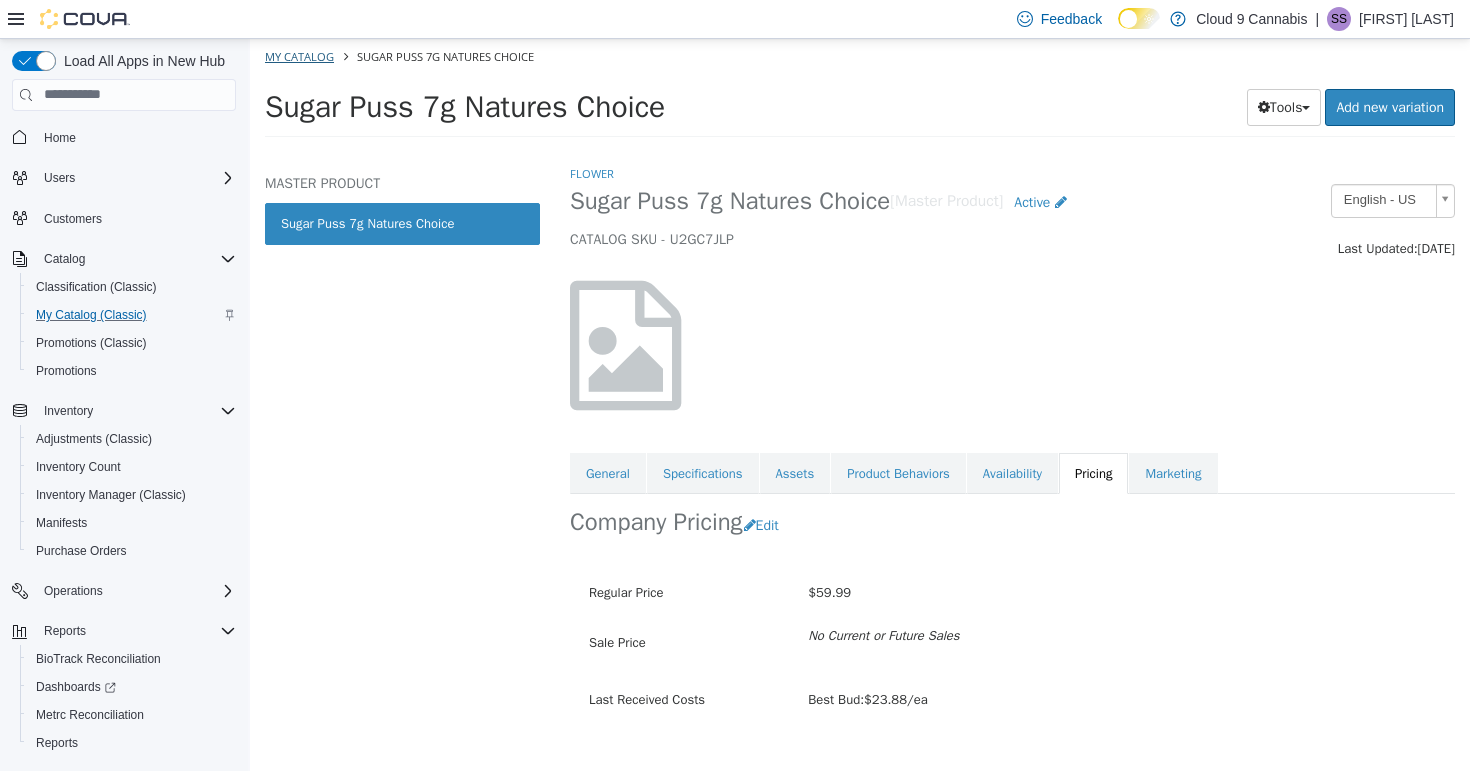 click on "My Catalog" at bounding box center [299, 55] 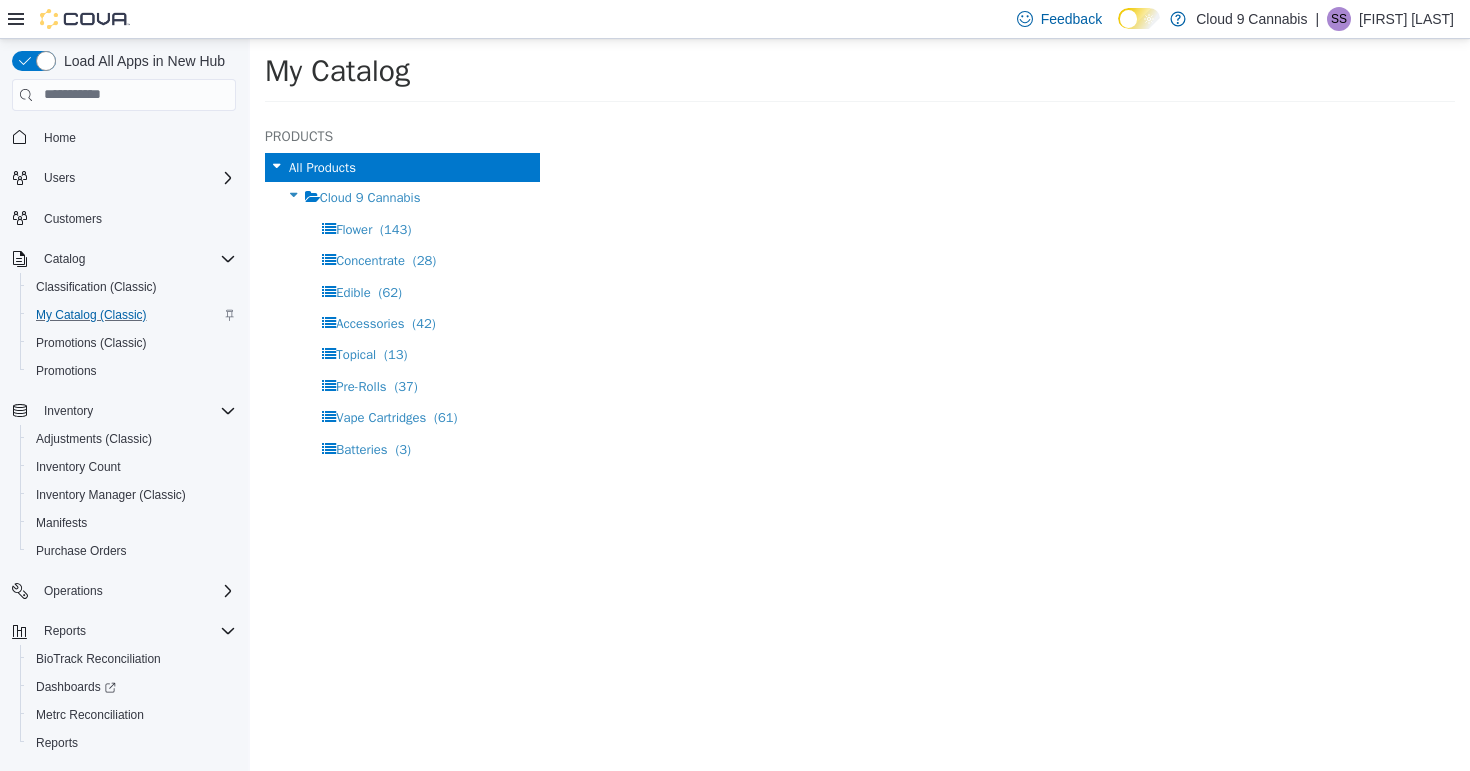 select on "**********" 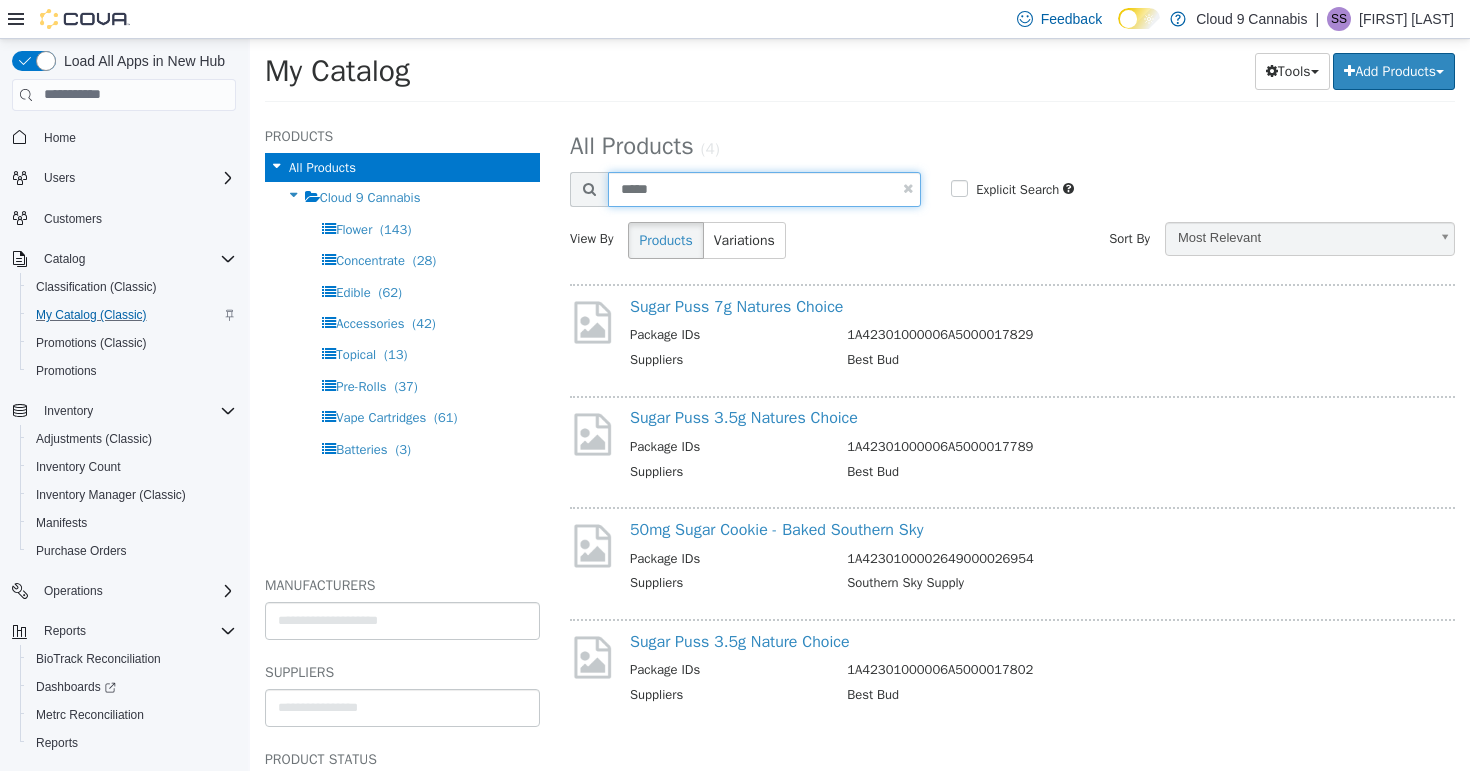 click on "*****" at bounding box center (764, 188) 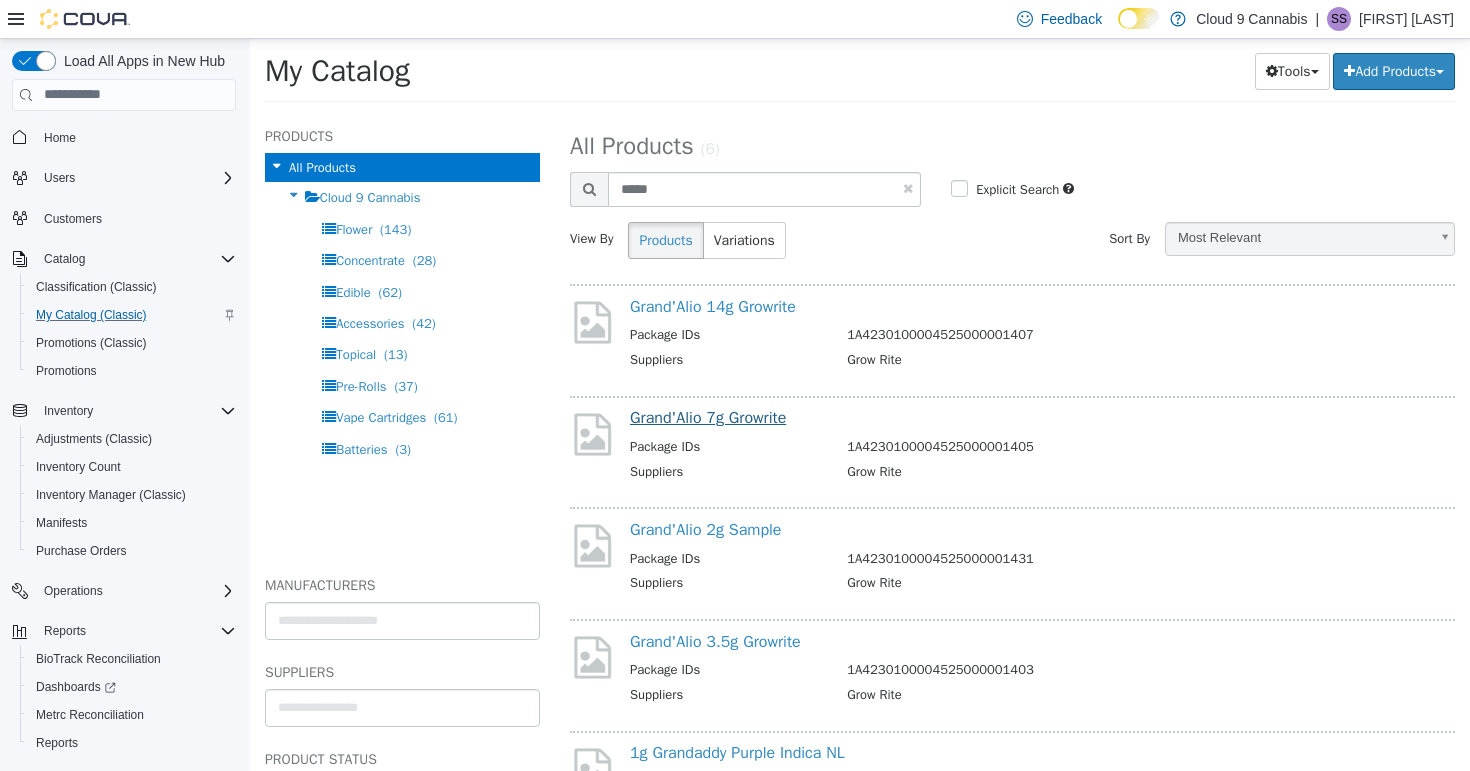 click on "Grand'Alio 7g Growrite" at bounding box center (708, 417) 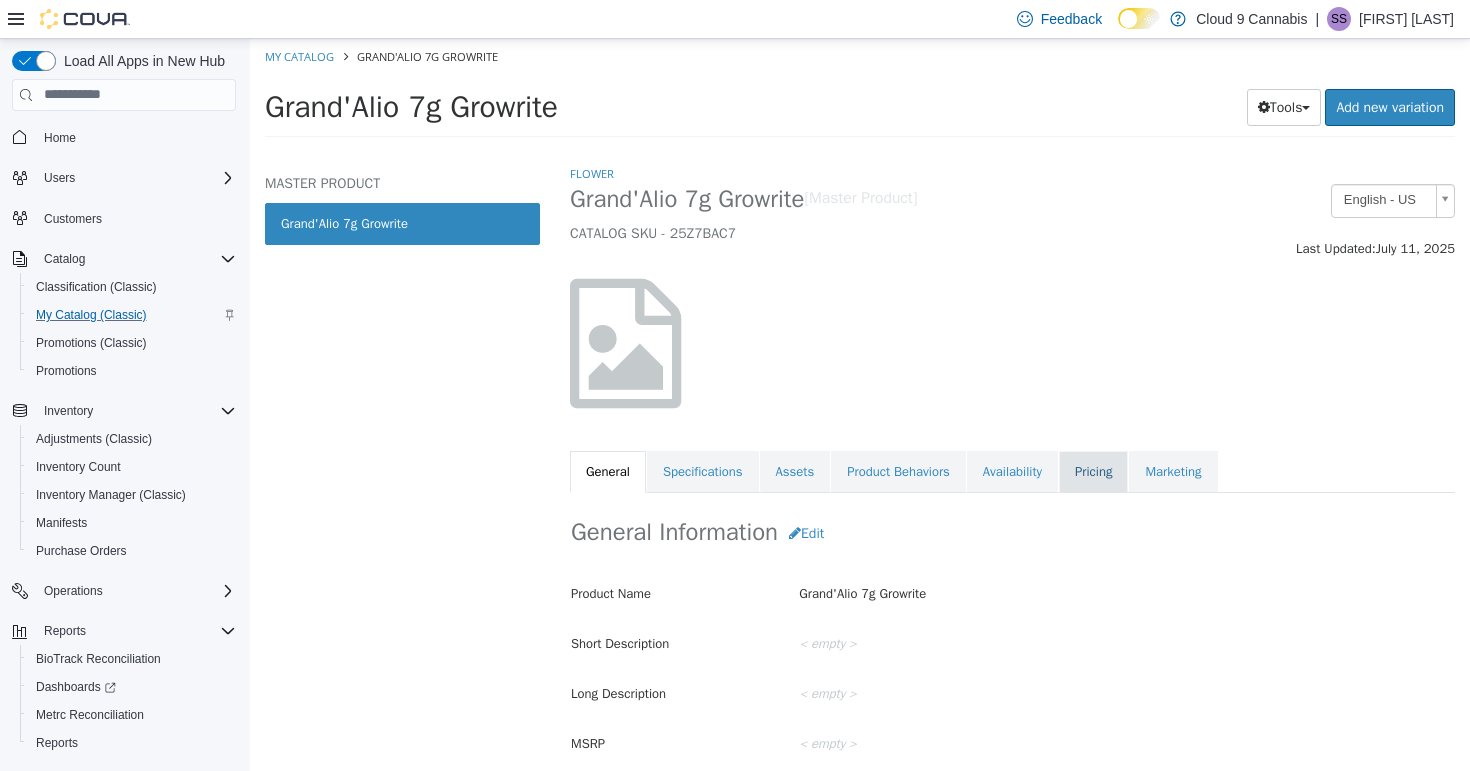 click on "Pricing" at bounding box center (1093, 471) 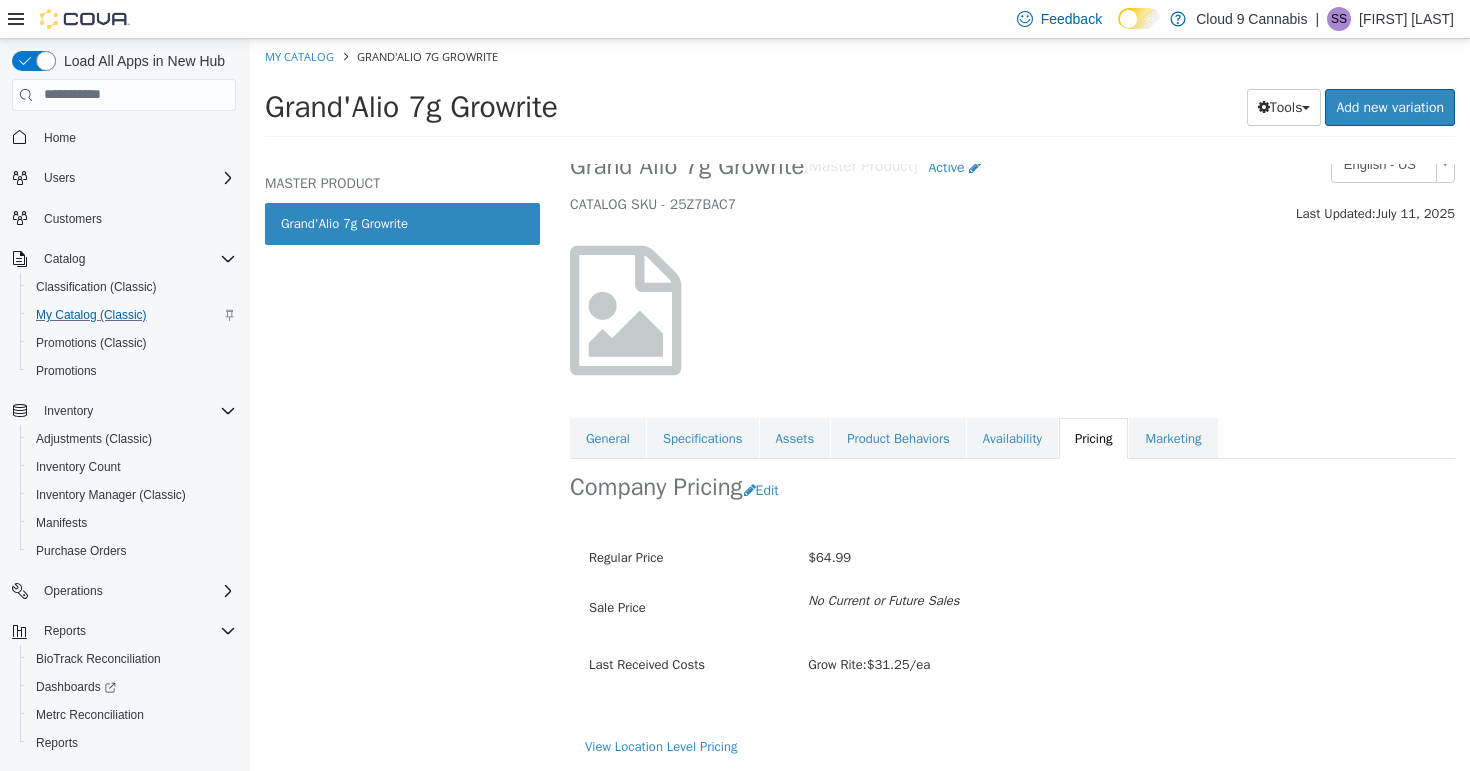 scroll, scrollTop: 44, scrollLeft: 0, axis: vertical 